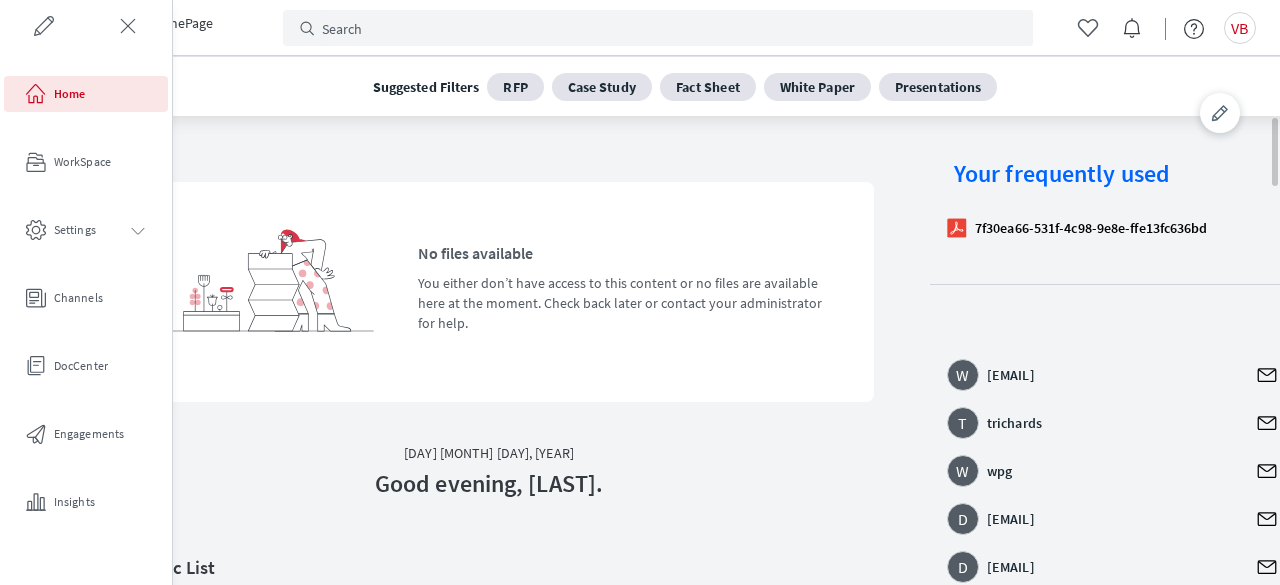 scroll, scrollTop: 0, scrollLeft: 0, axis: both 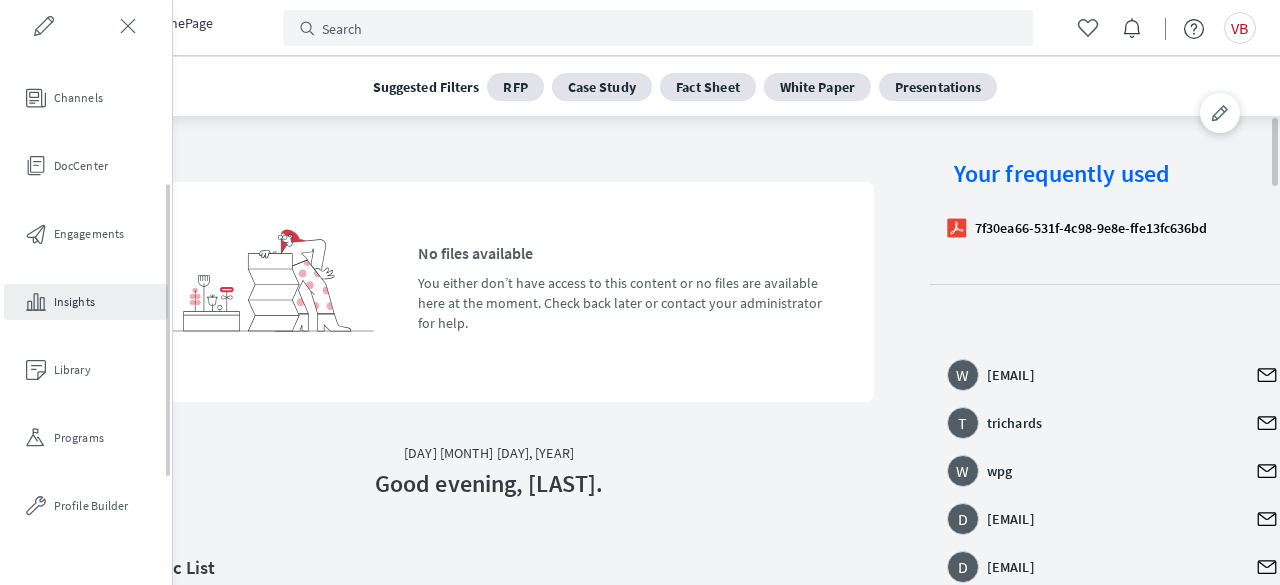 click on "Insights" at bounding box center [86, 302] 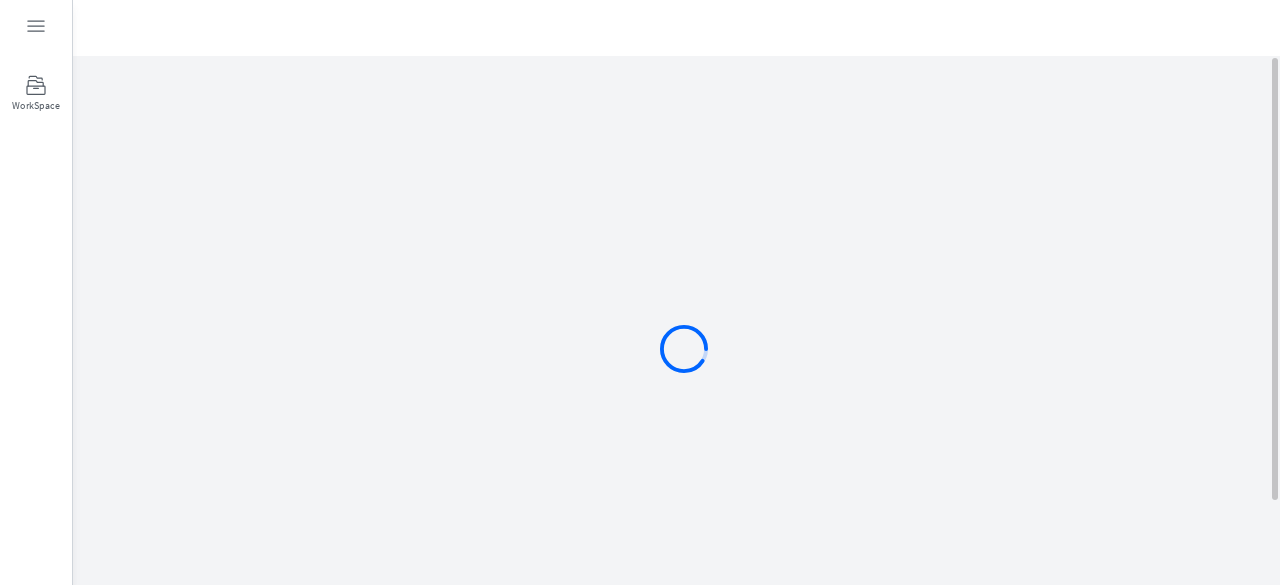 scroll, scrollTop: 0, scrollLeft: 0, axis: both 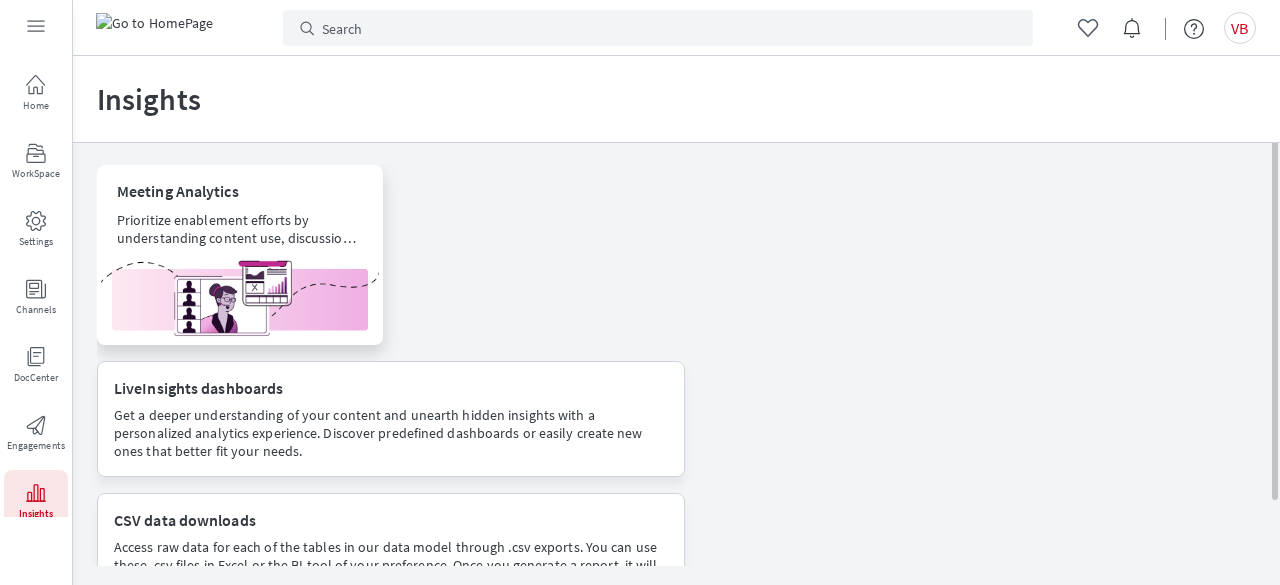 click on "Meeting Analytics Prioritize enablement efforts by understanding content use, discussion topics and seller behavior in meetings." at bounding box center [240, 208] 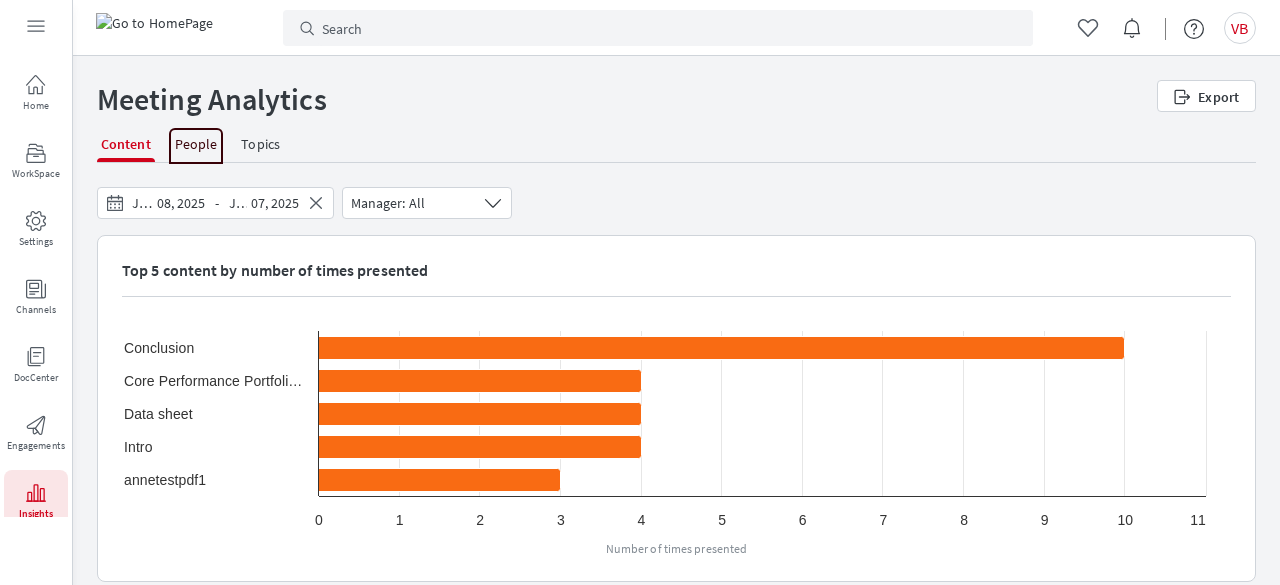 click on "People" at bounding box center [196, 144] 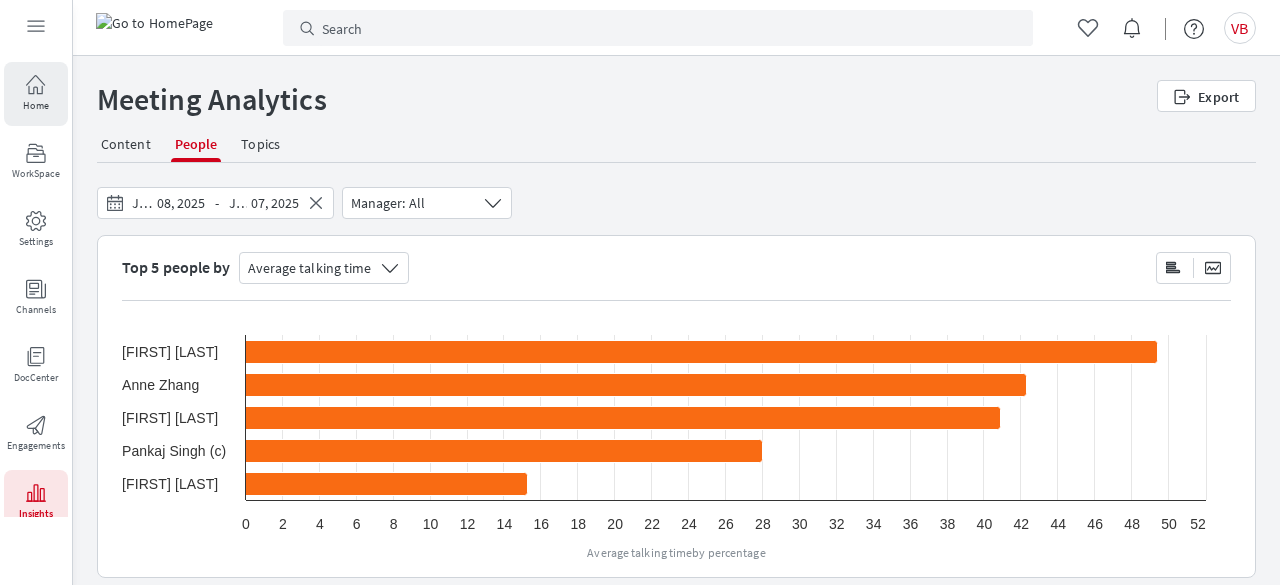 click on "Home" at bounding box center [36, 94] 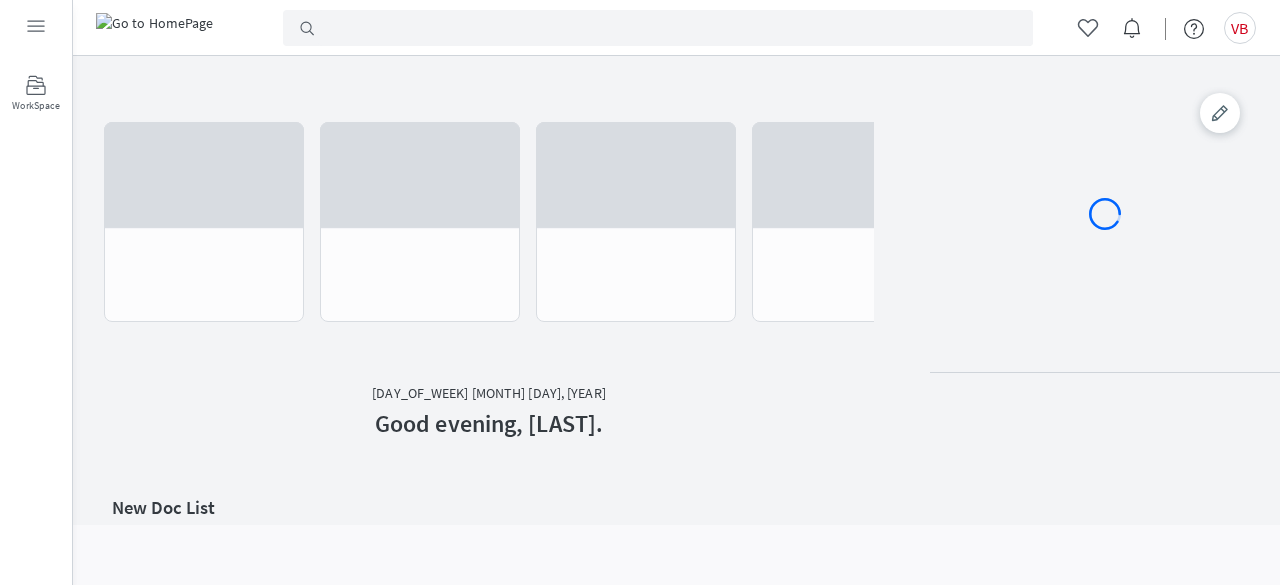 scroll, scrollTop: 0, scrollLeft: 0, axis: both 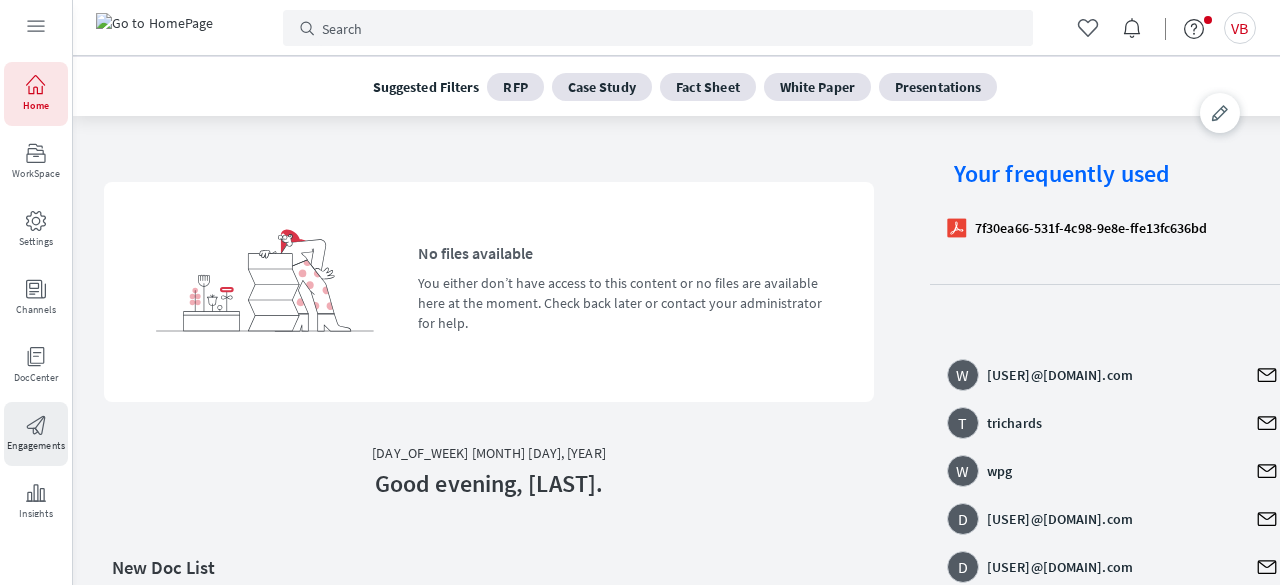 click at bounding box center (36, 425) 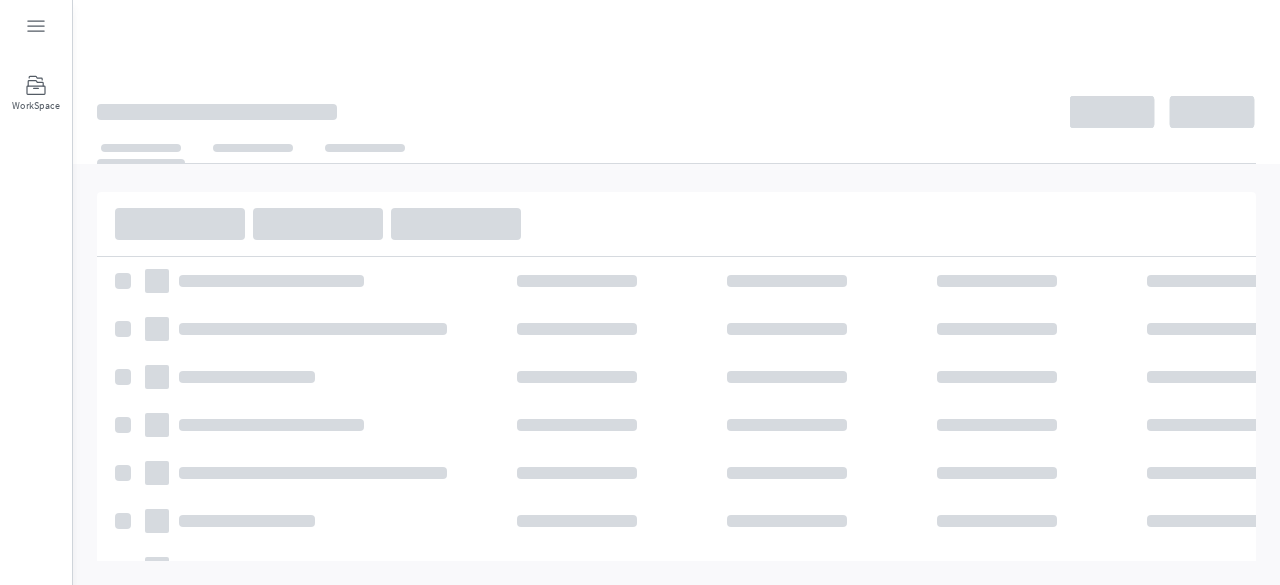 scroll, scrollTop: 0, scrollLeft: 0, axis: both 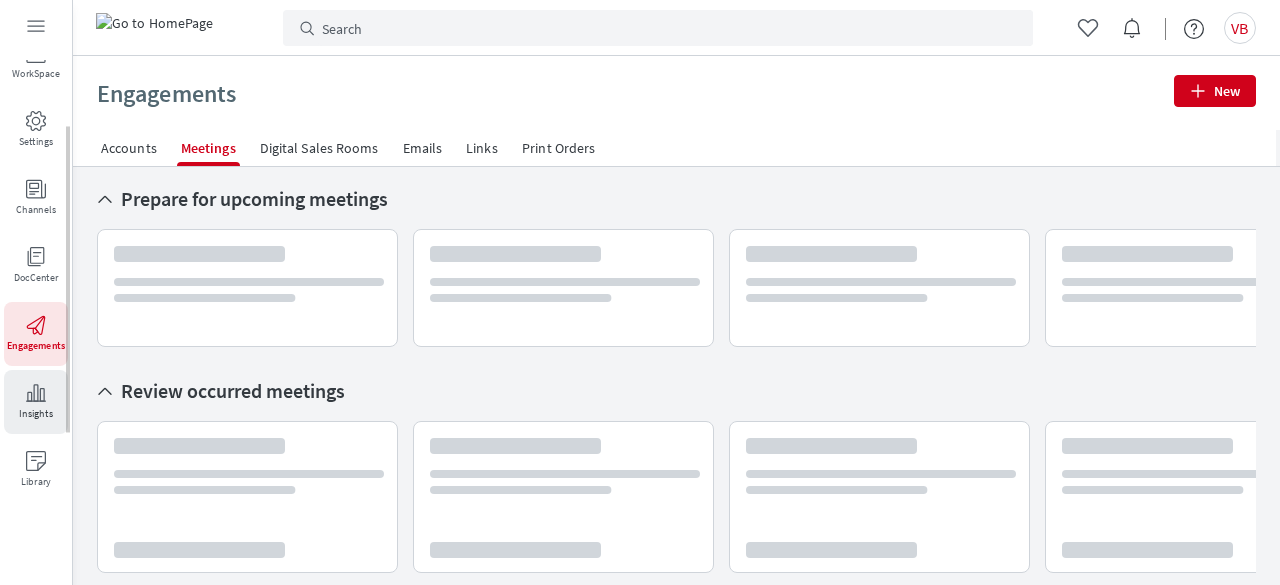 click on "Insights" at bounding box center [36, 402] 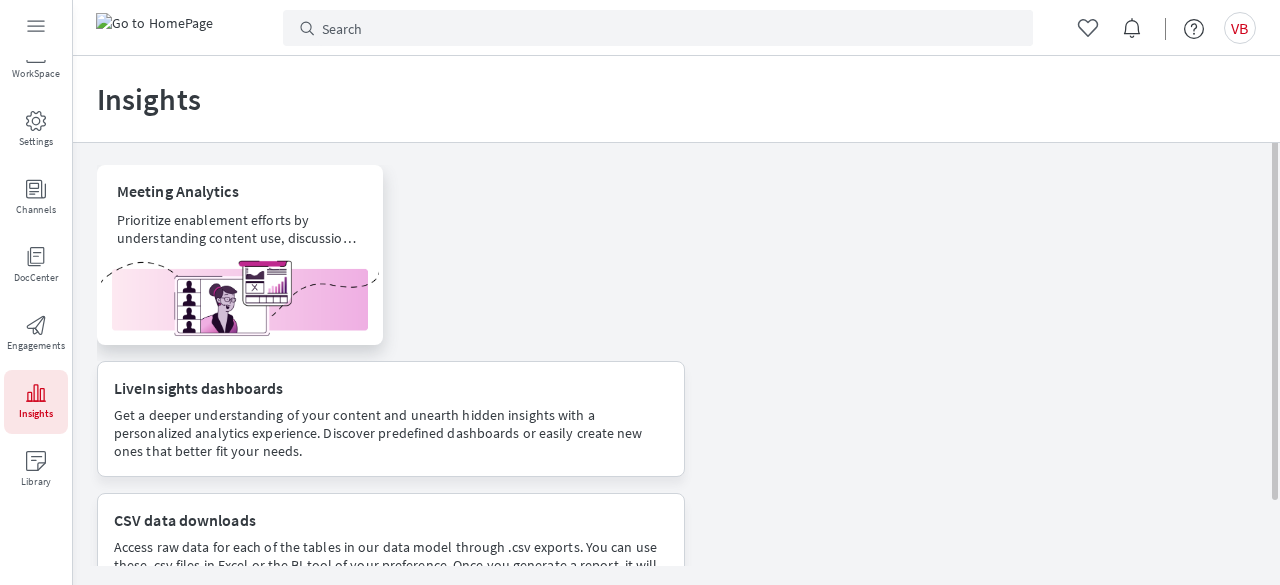 click on "Meeting Analytics Prioritize enablement efforts by understanding content use, discussion topics and seller behavior in meetings." at bounding box center (240, 208) 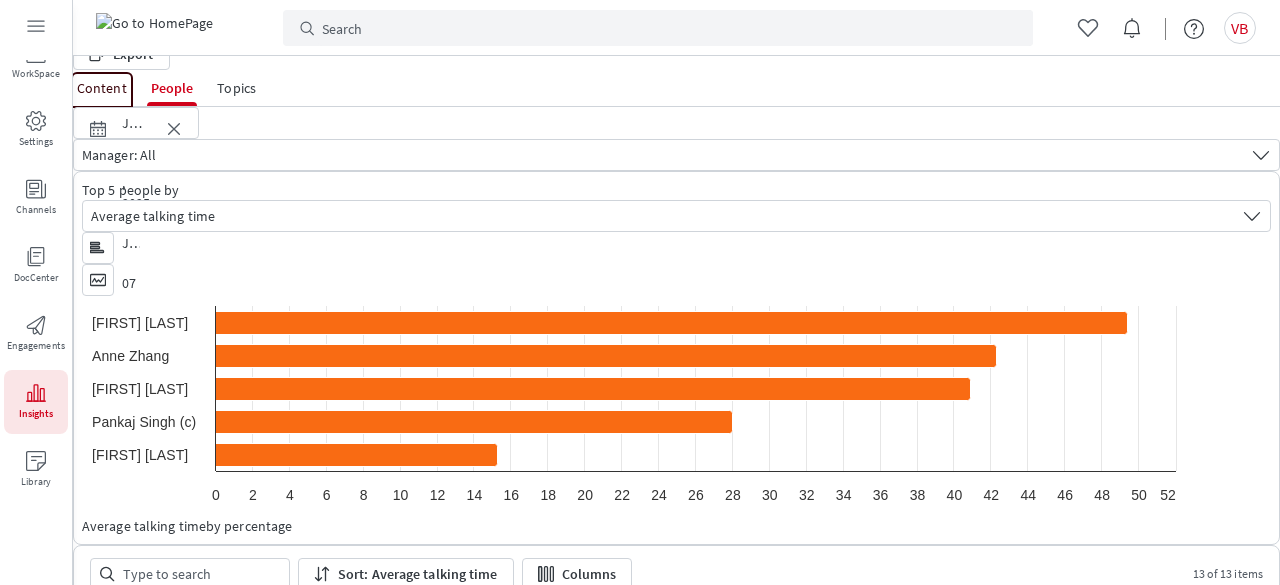 click on "Content" at bounding box center [102, 88] 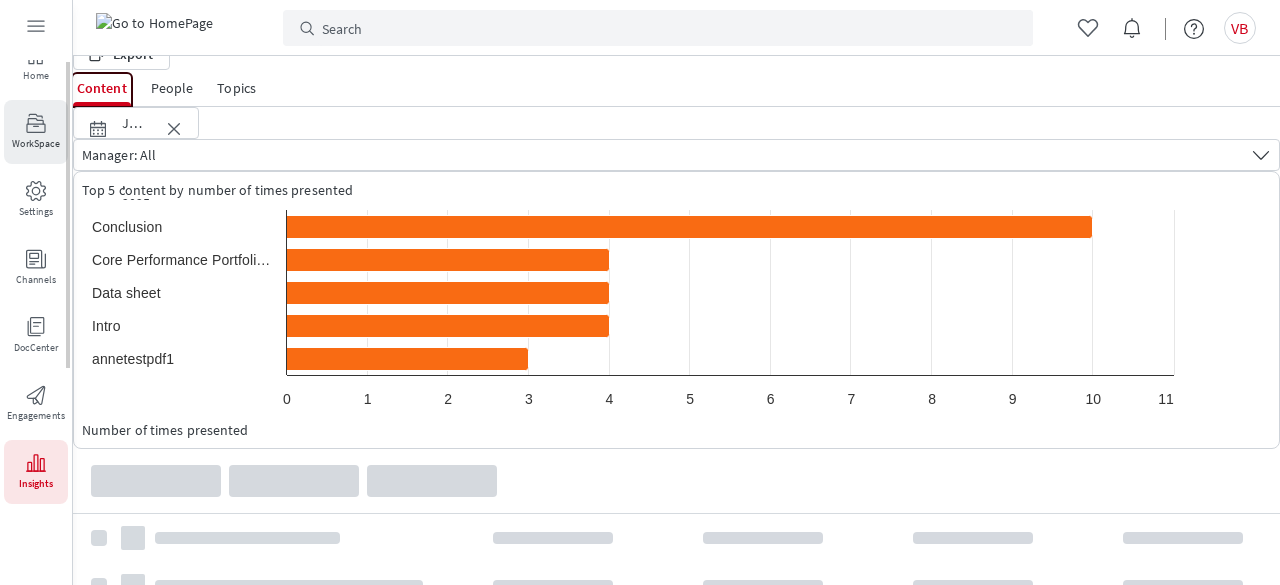 scroll, scrollTop: 0, scrollLeft: 0, axis: both 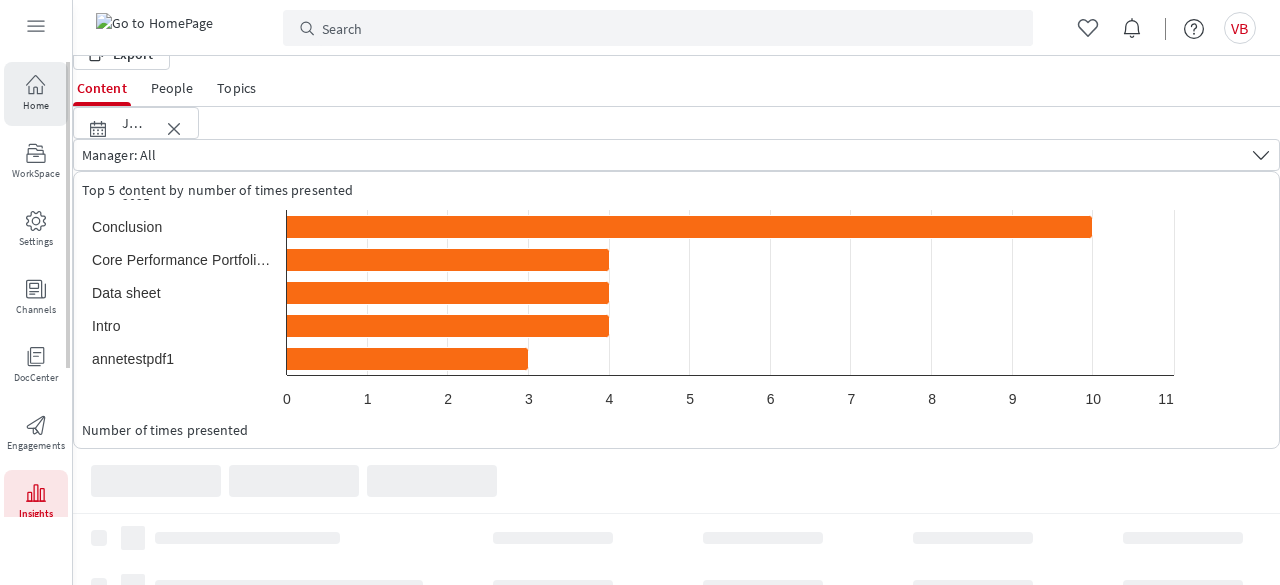 click on "Home" at bounding box center [36, 94] 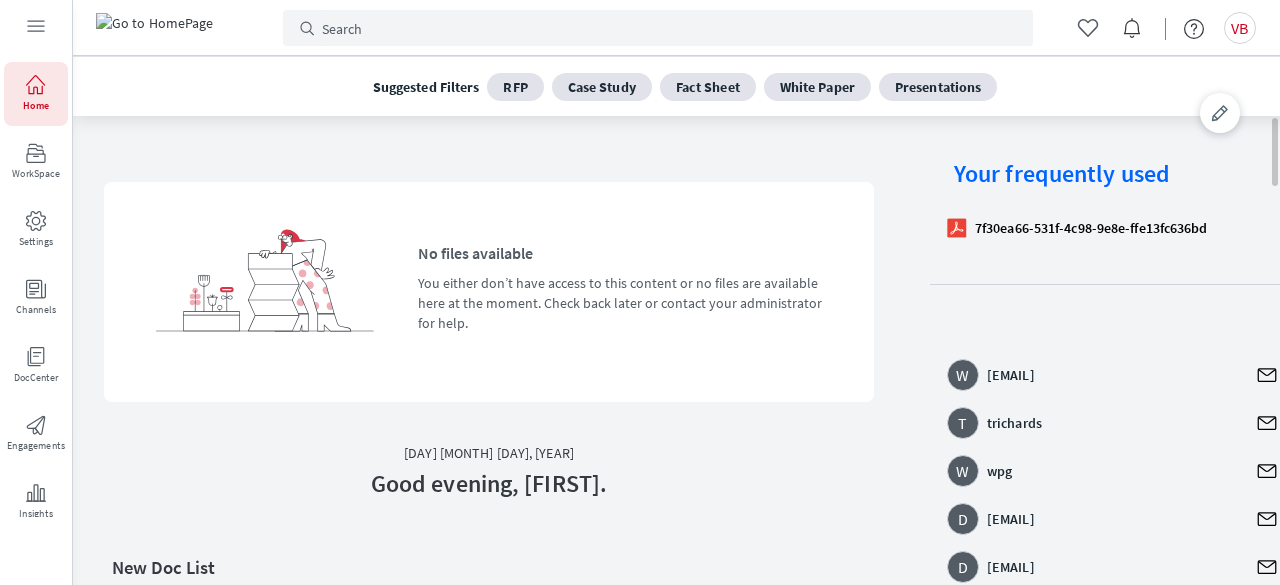 scroll, scrollTop: 0, scrollLeft: 0, axis: both 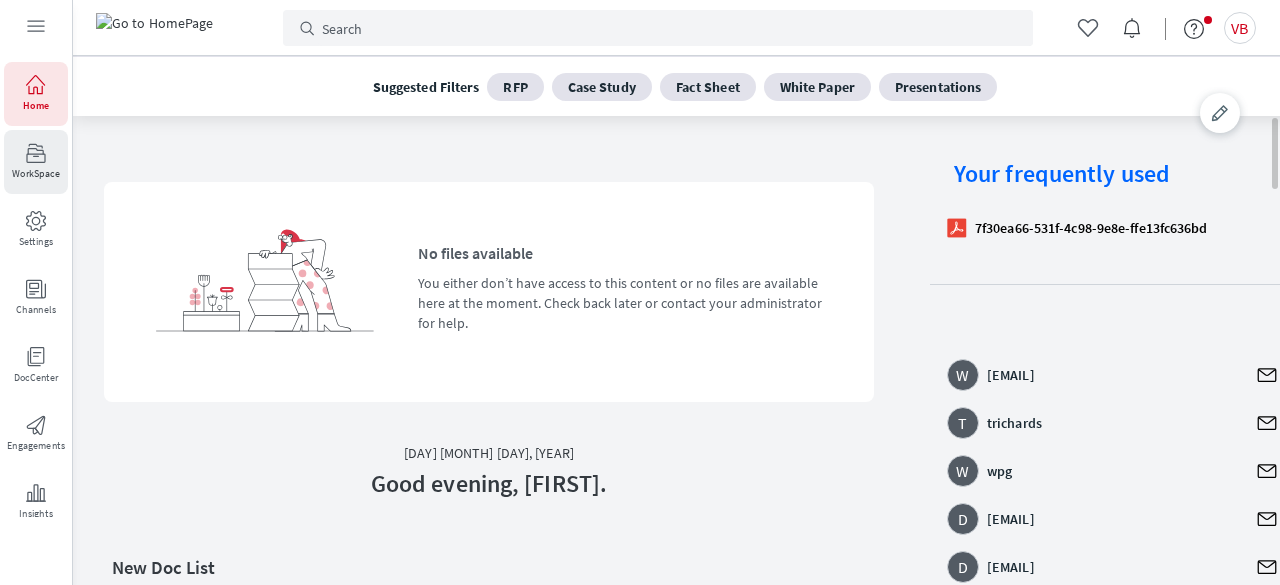 click on "WorkSpace" at bounding box center (36, 162) 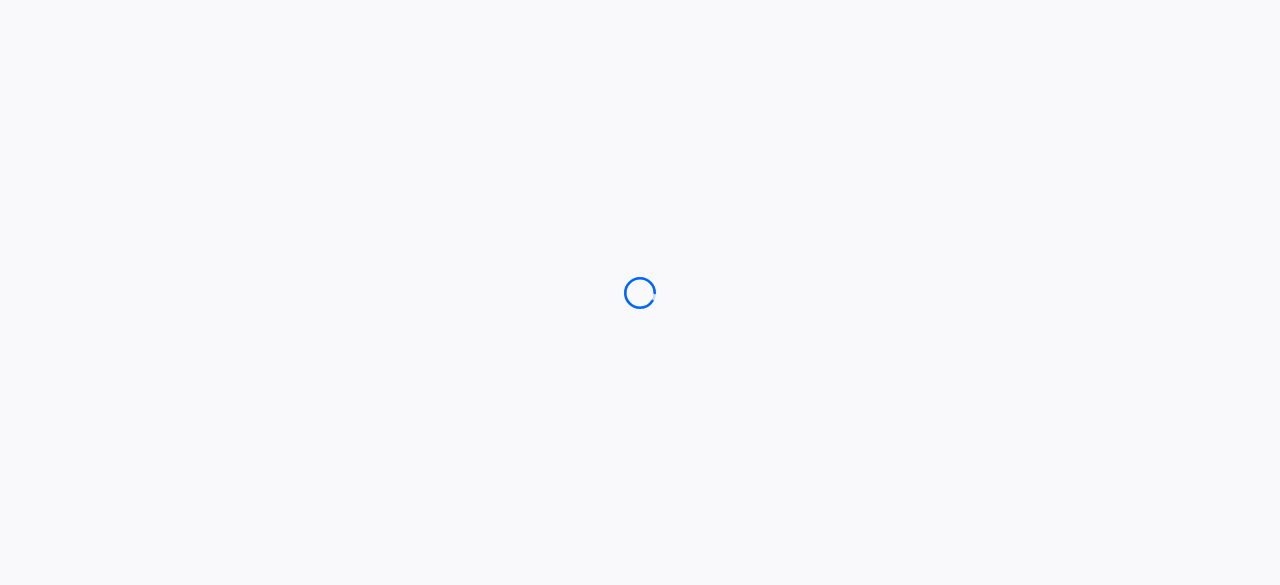 scroll, scrollTop: 0, scrollLeft: 0, axis: both 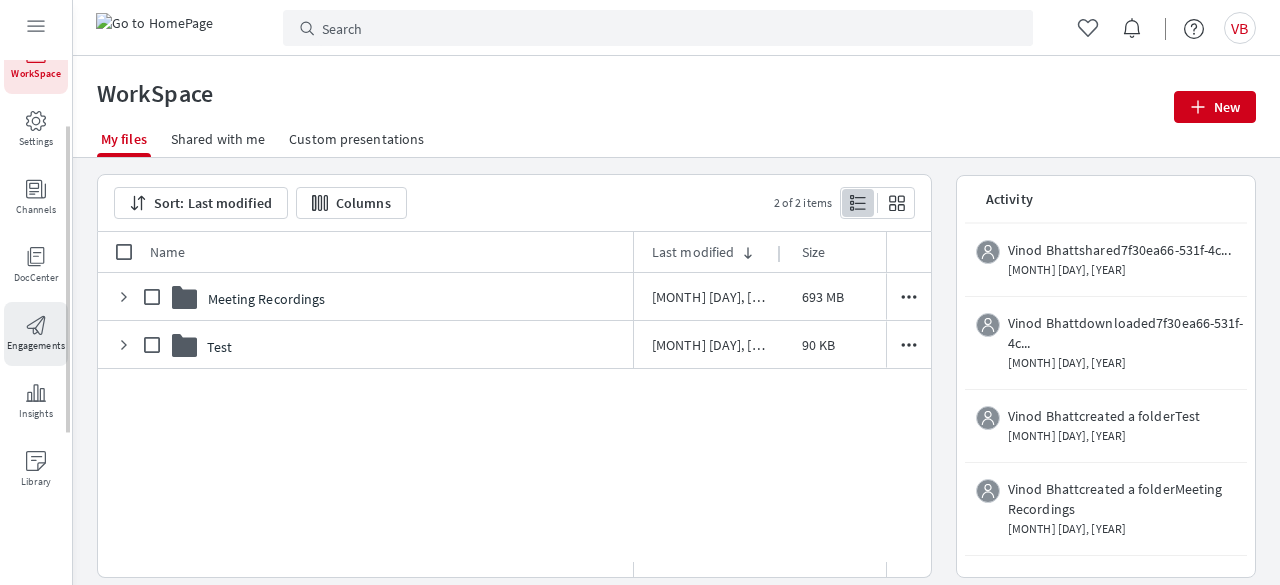 click at bounding box center (36, 325) 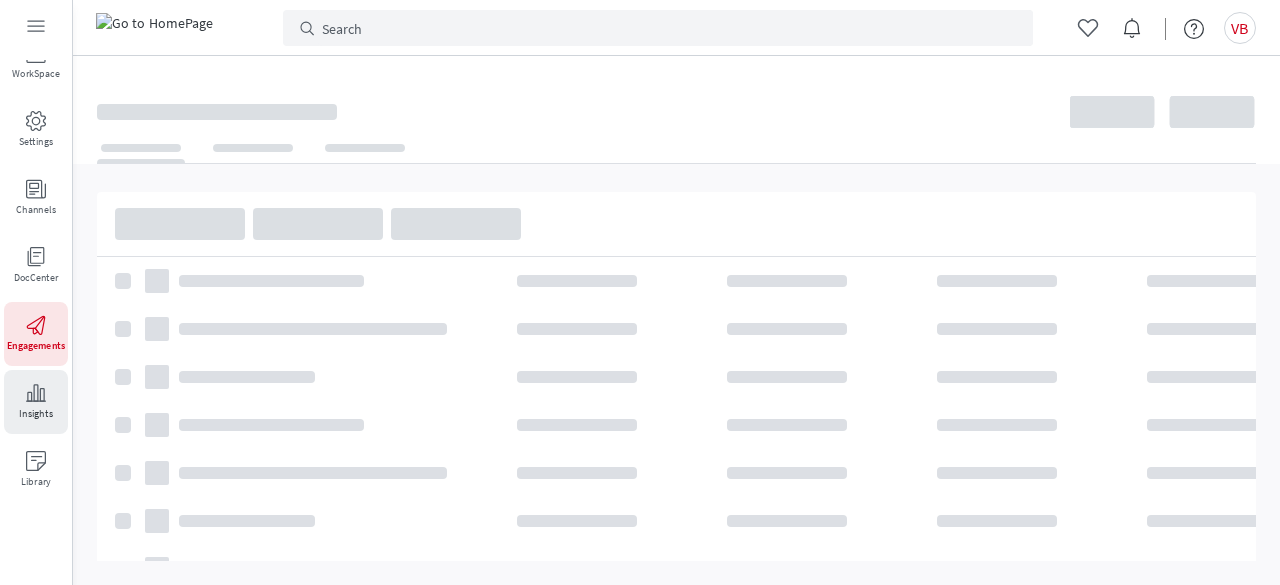 click at bounding box center [36, 393] 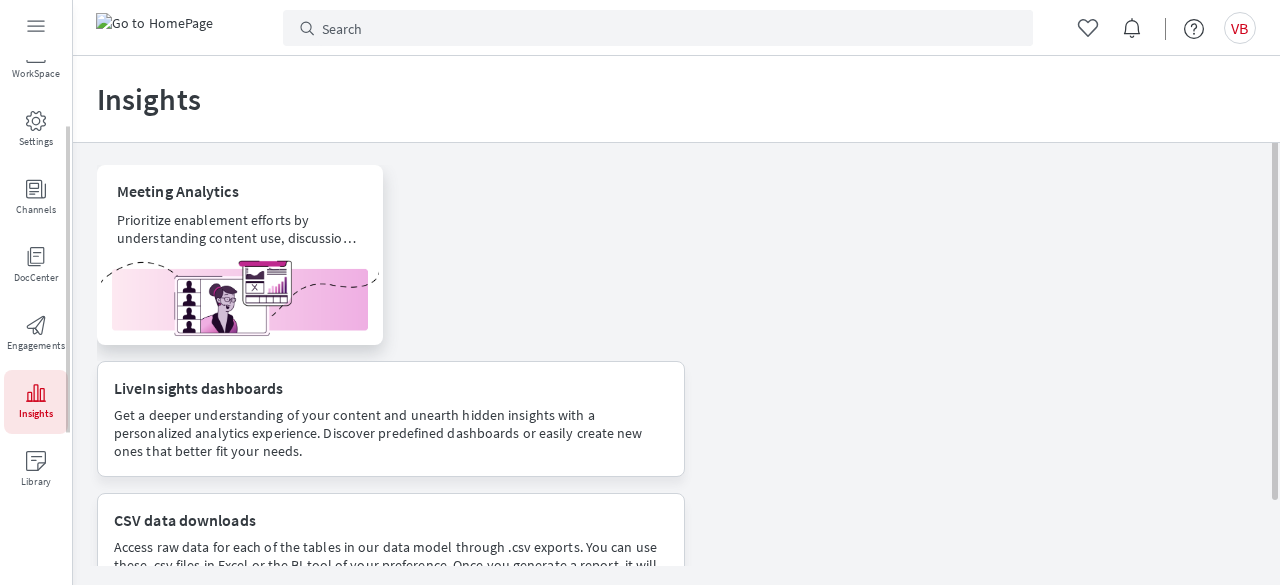 click on "Meeting Analytics" at bounding box center (240, 191) 